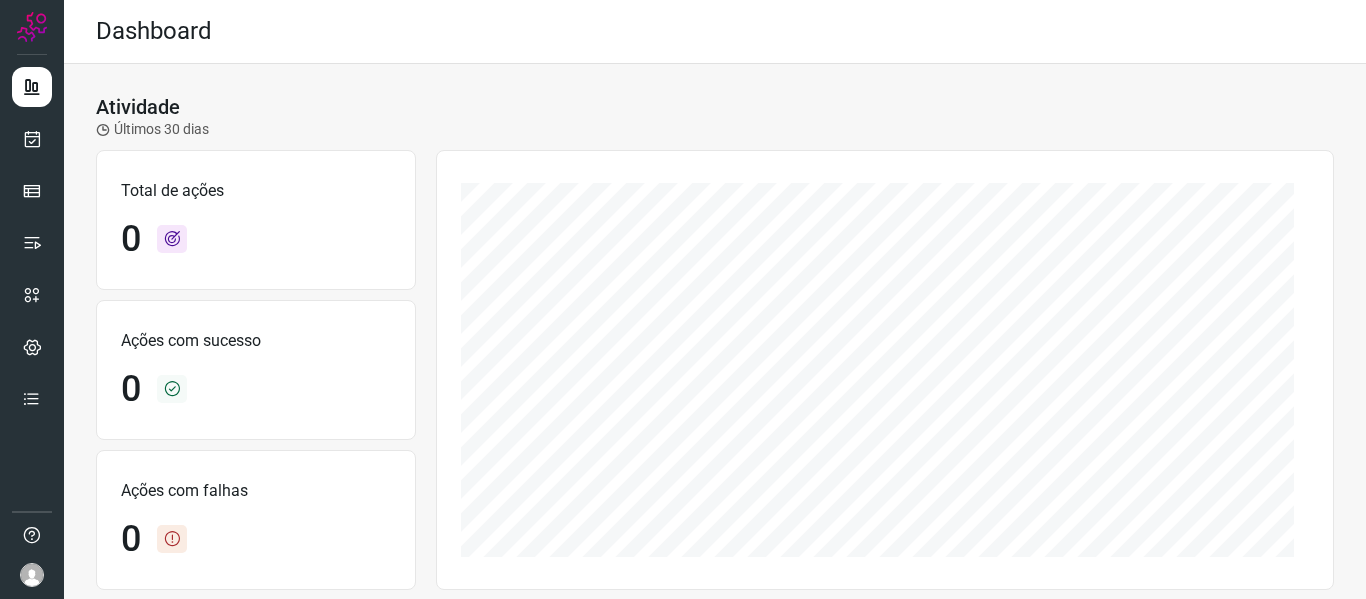 scroll, scrollTop: 0, scrollLeft: 0, axis: both 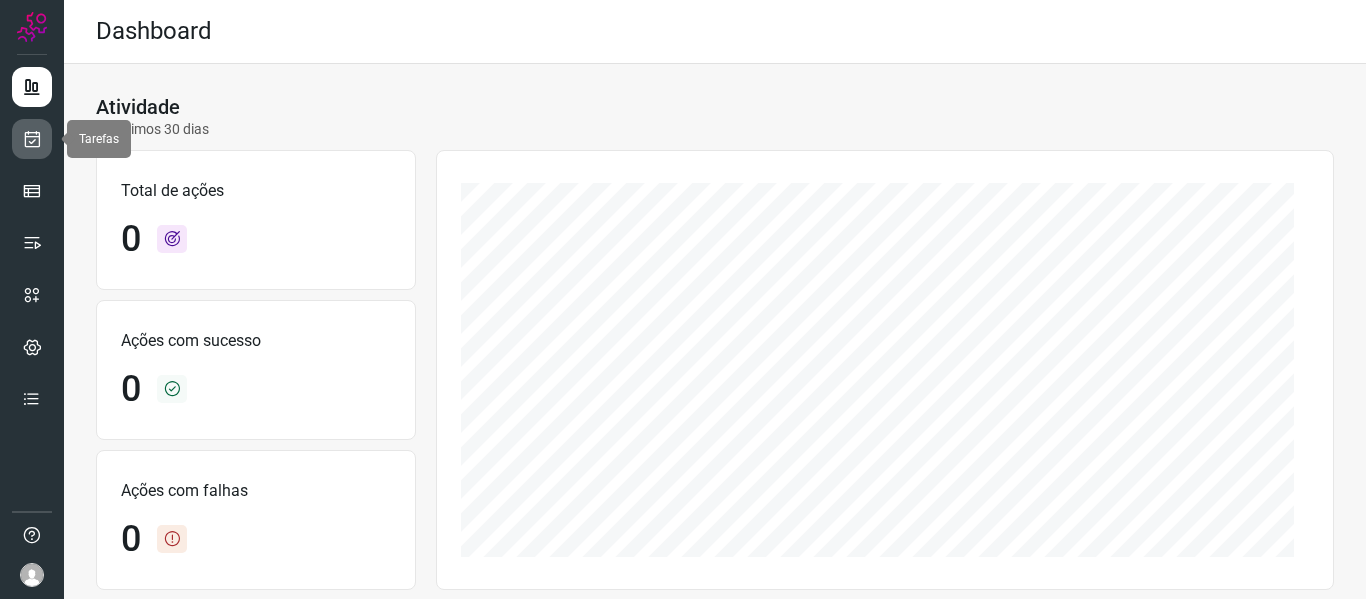 click at bounding box center (32, 139) 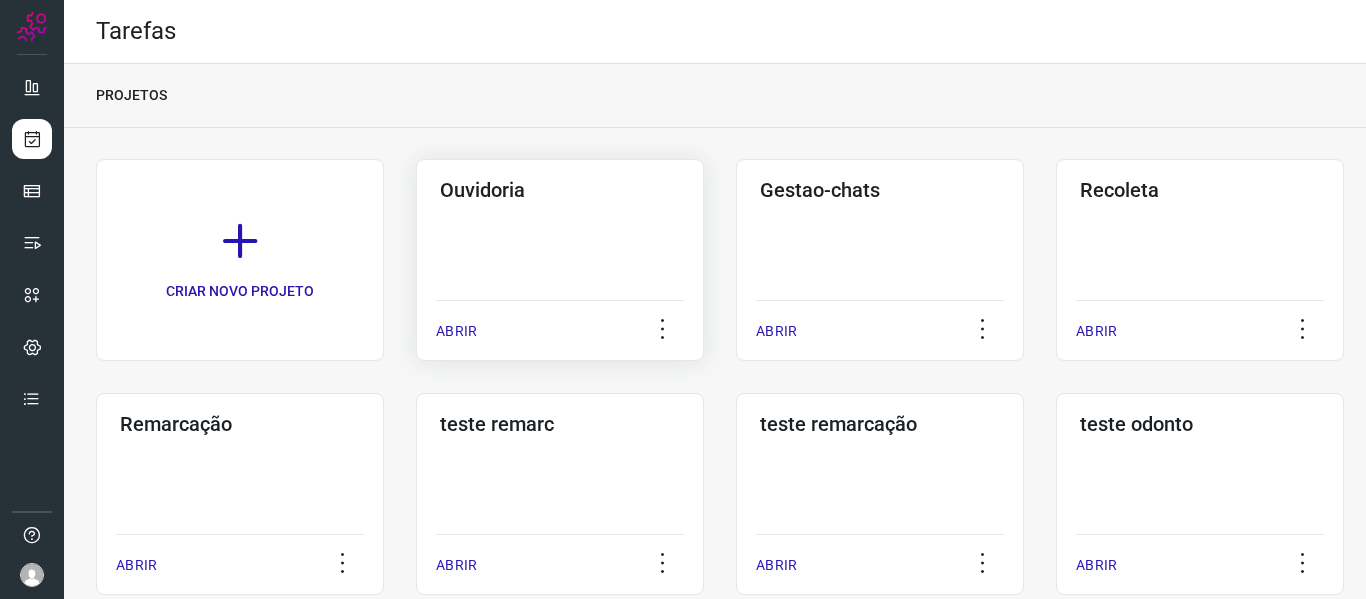click on "ABRIR" at bounding box center [456, 331] 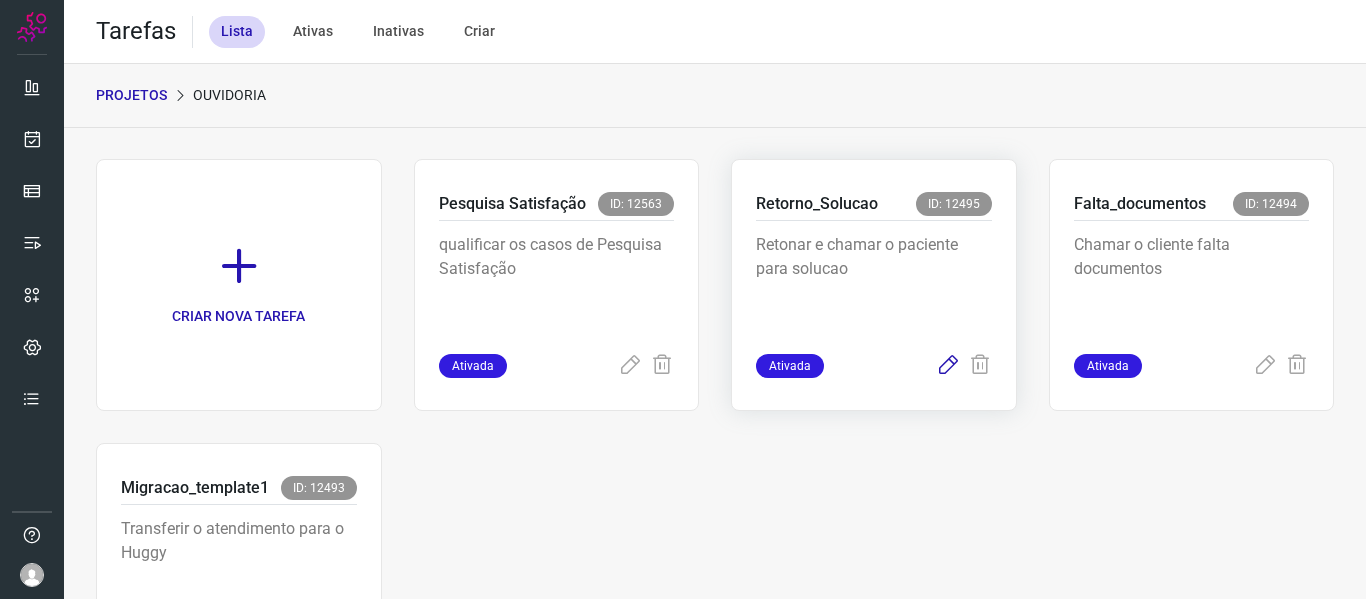 click at bounding box center [948, 366] 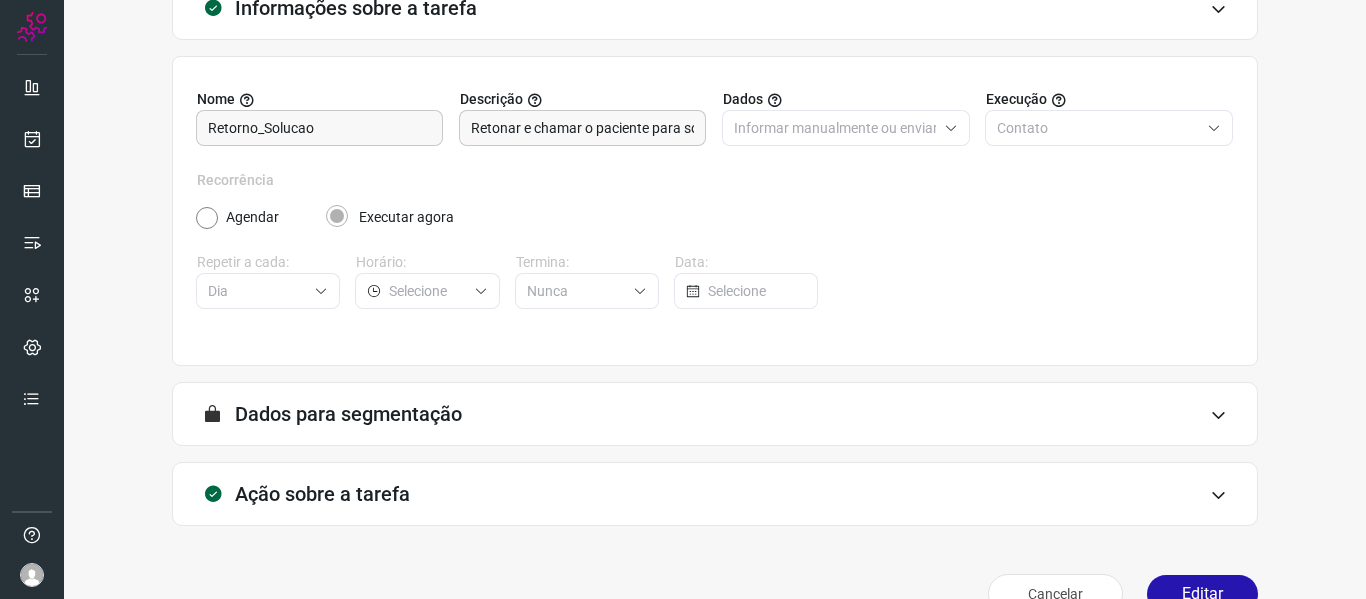 scroll, scrollTop: 182, scrollLeft: 0, axis: vertical 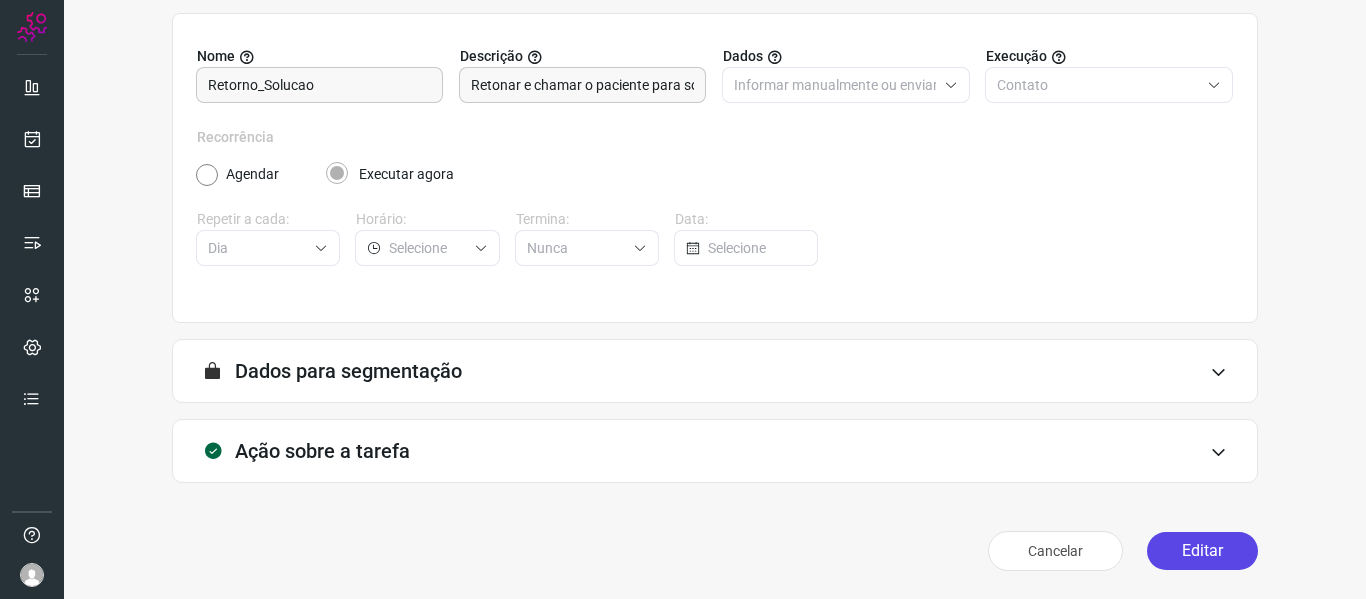 click on "Editar" at bounding box center [1202, 551] 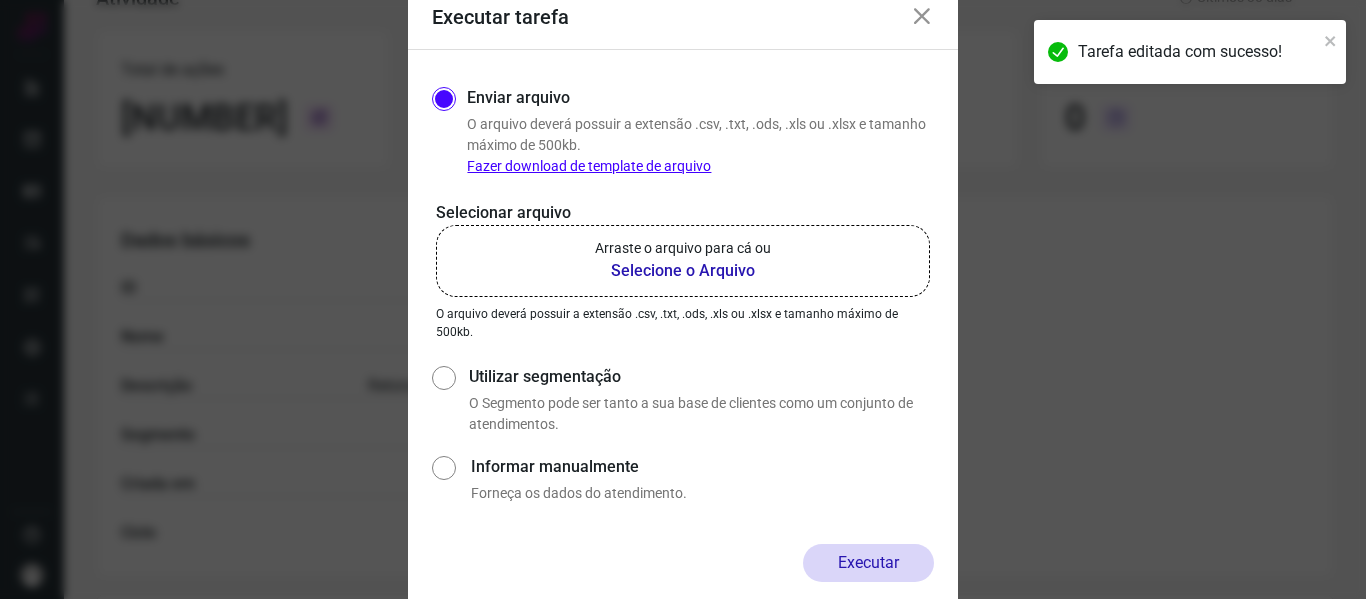 click on "Selecione o Arquivo" at bounding box center [683, 271] 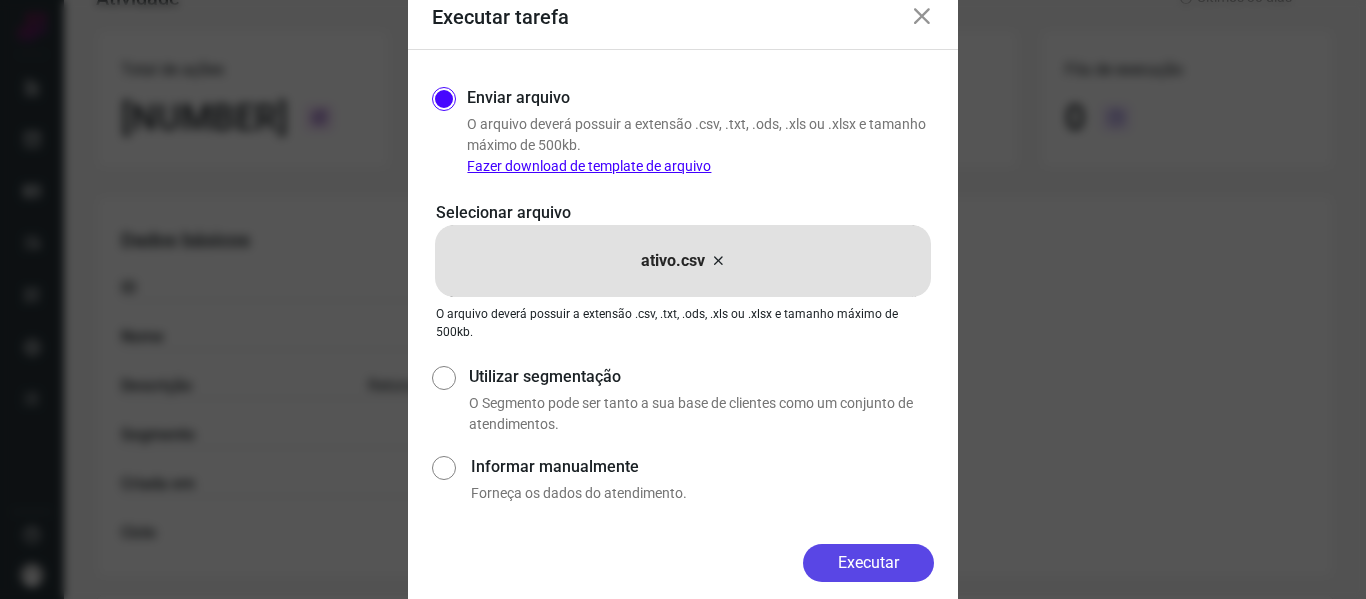 click on "Executar" at bounding box center (868, 563) 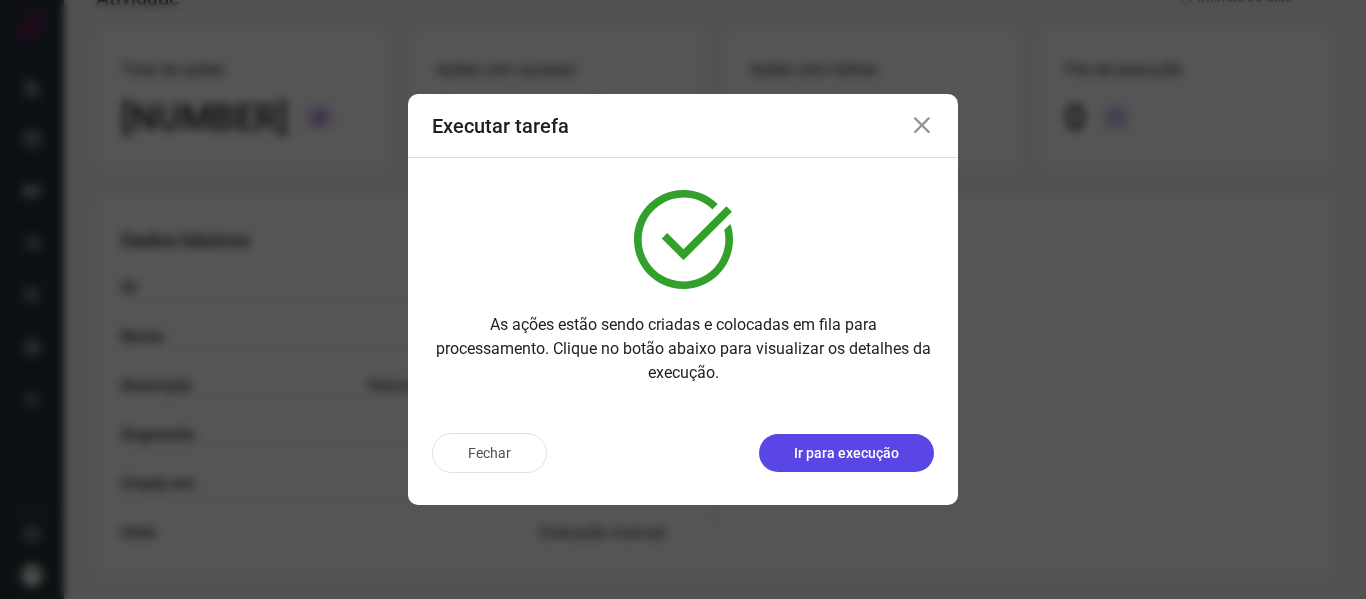 click on "Ir para execução" at bounding box center (846, 453) 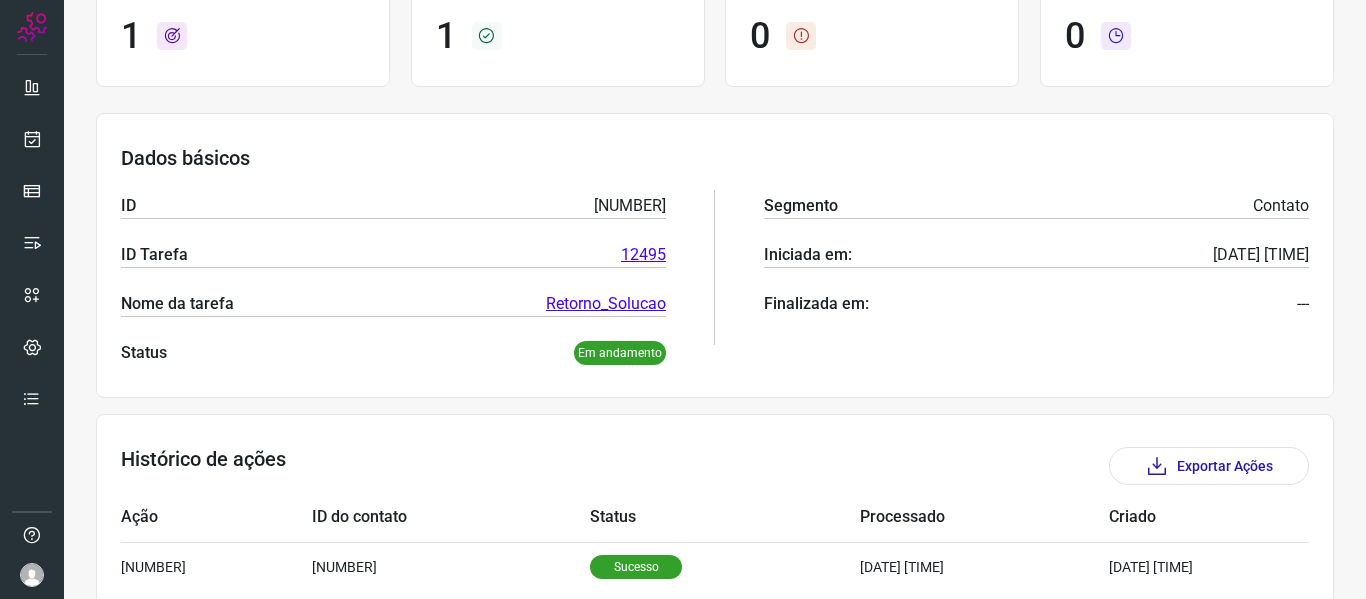 scroll, scrollTop: 275, scrollLeft: 0, axis: vertical 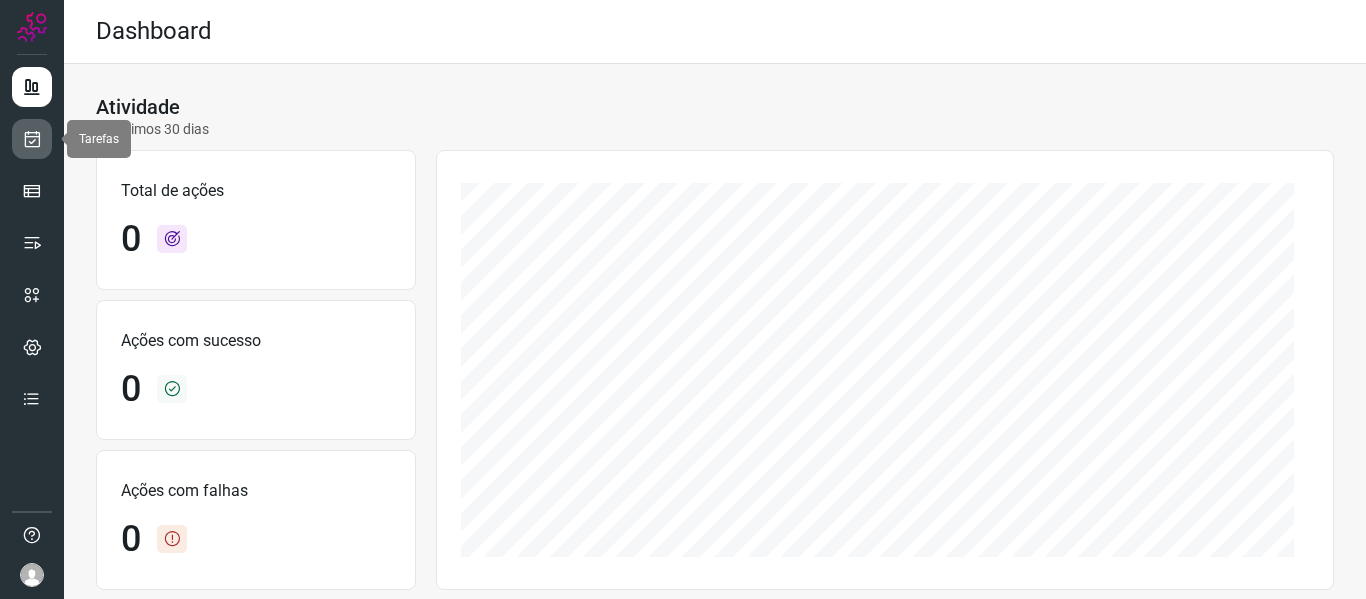 click at bounding box center (32, 139) 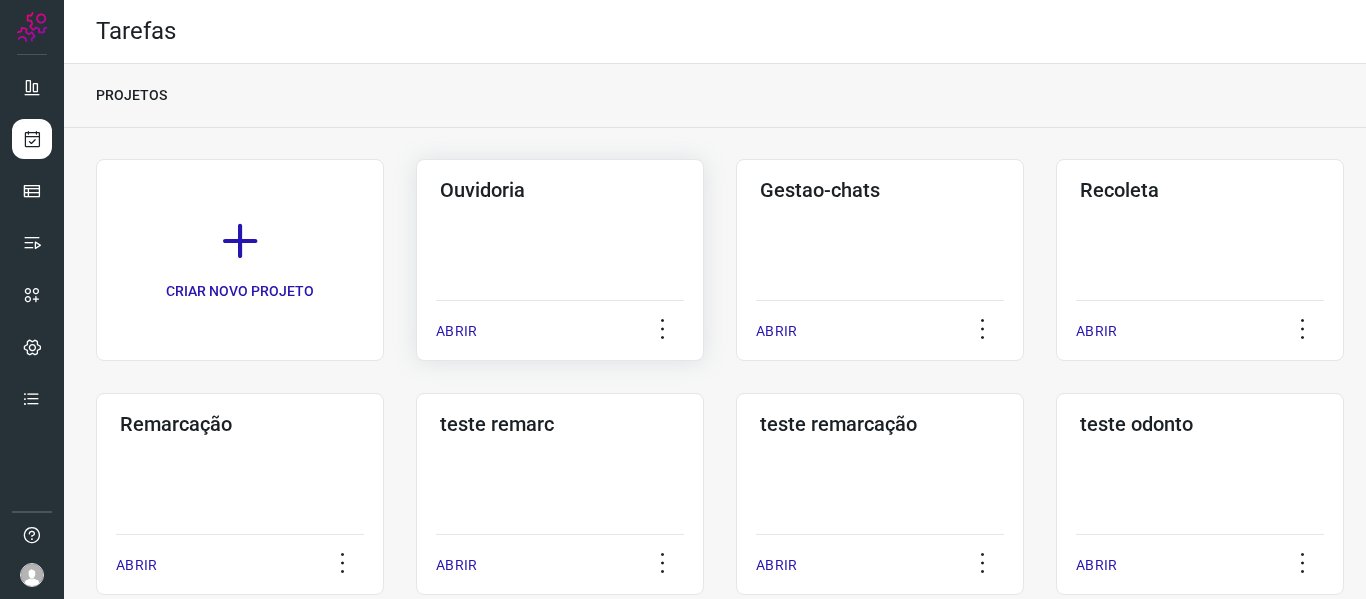 click on "ABRIR" at bounding box center [456, 331] 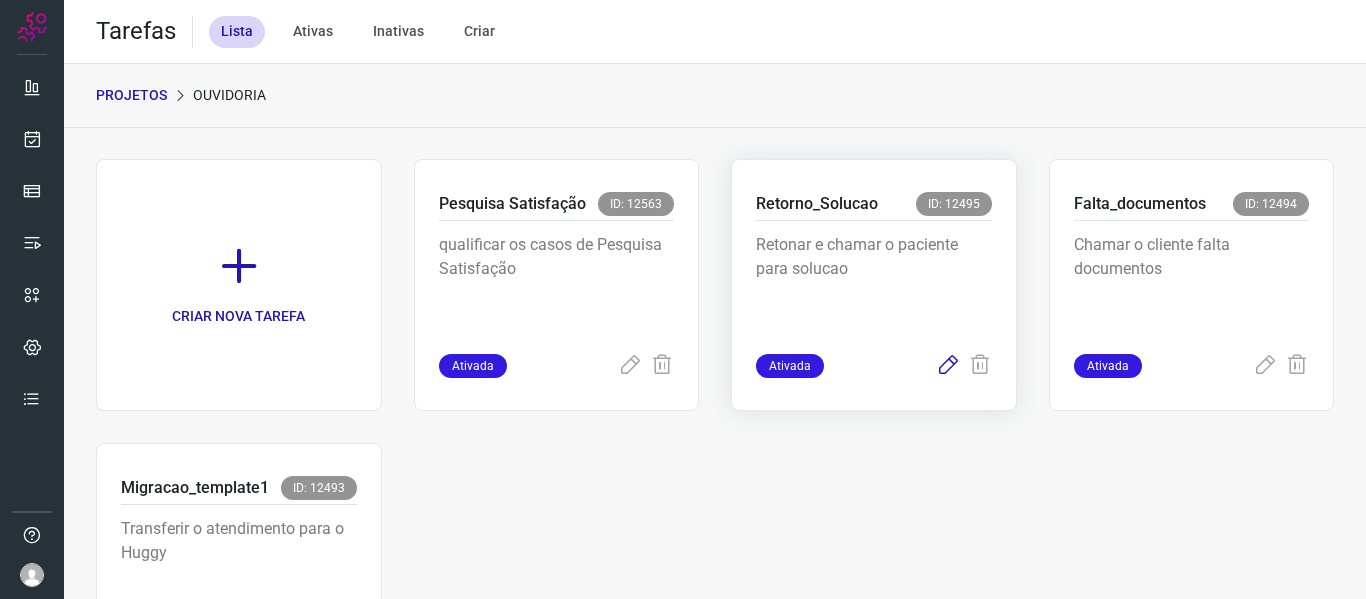 click at bounding box center (948, 366) 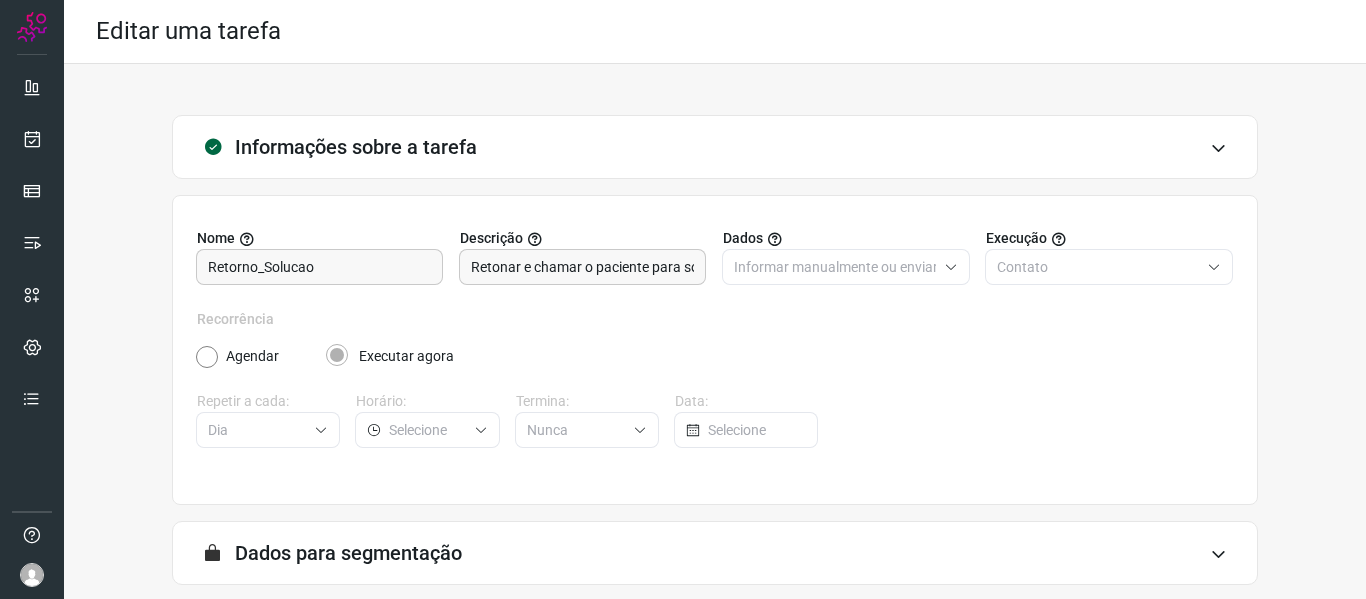 scroll, scrollTop: 182, scrollLeft: 0, axis: vertical 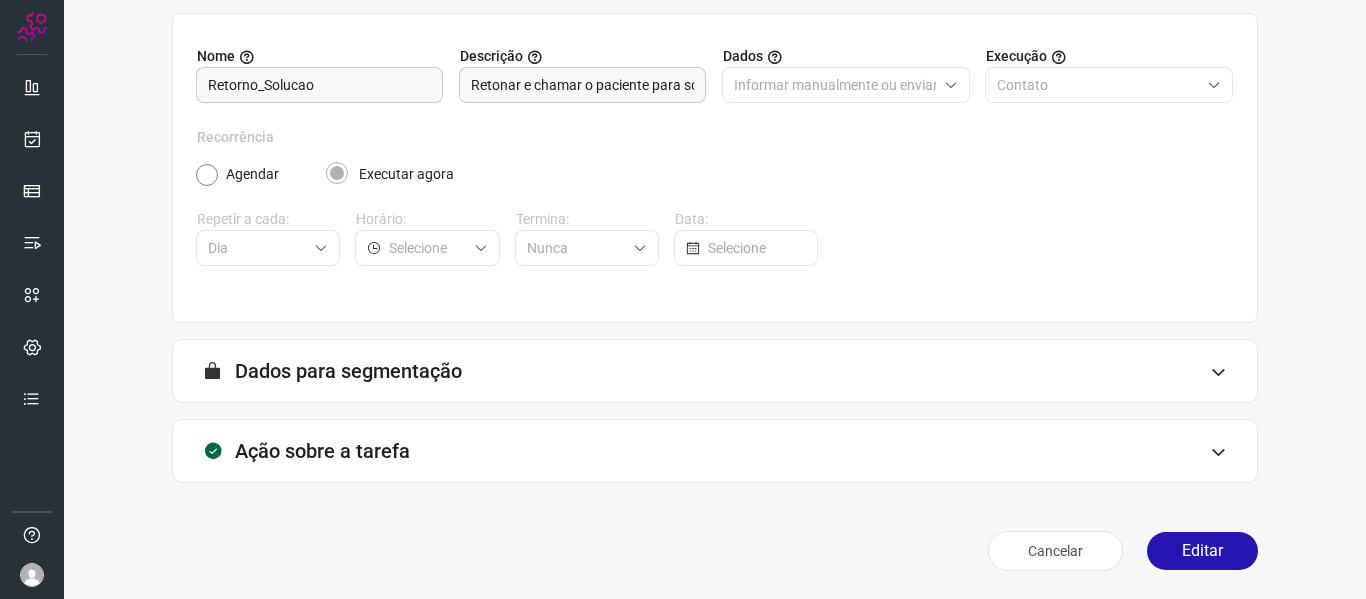click on "A segmentação de dados está desabilitada porque a opção de envio manual foi selecionada na etapa Informações. Você poderá enviar os dados assim que criar a tarefa. Dados para segmentação" at bounding box center (715, 379) 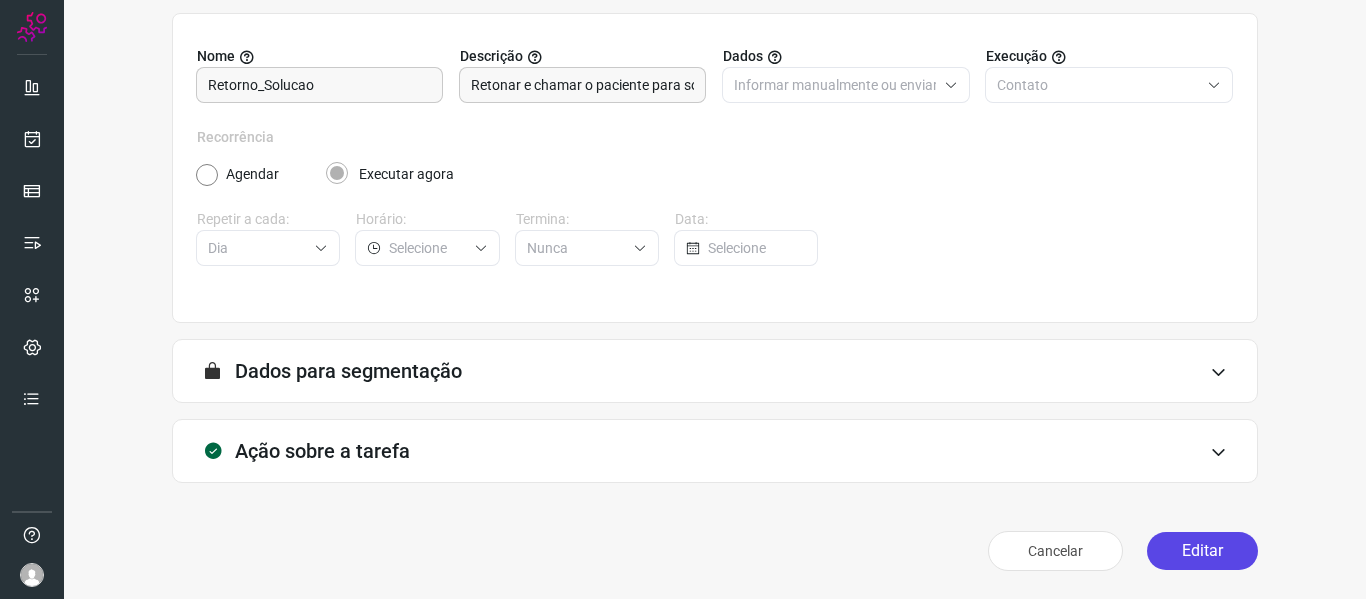 click on "Editar" at bounding box center (1202, 551) 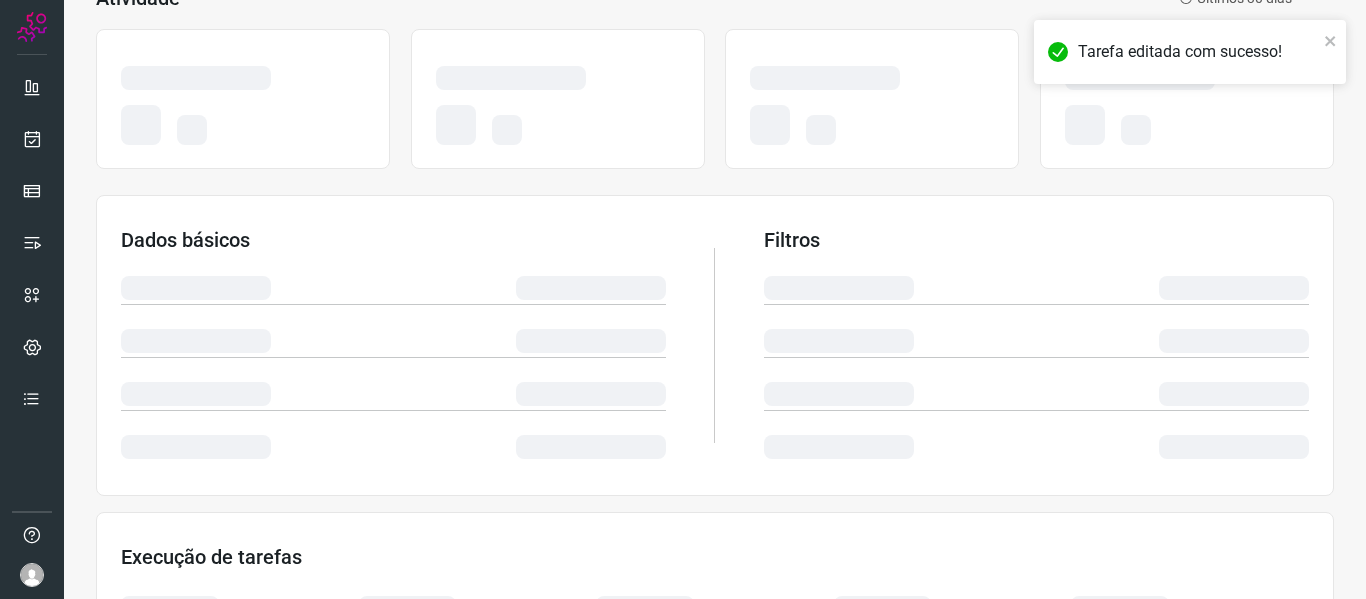 click at bounding box center (872, 128) 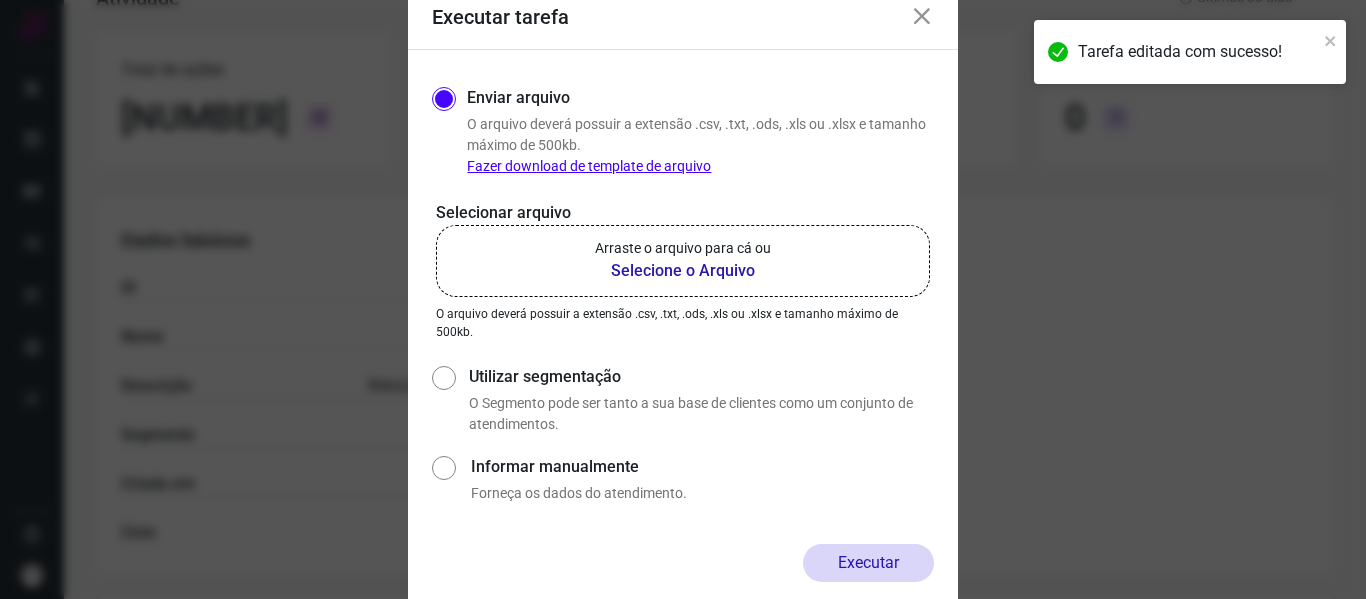 click on "Arraste o arquivo para cá ou Selecione o Arquivo" 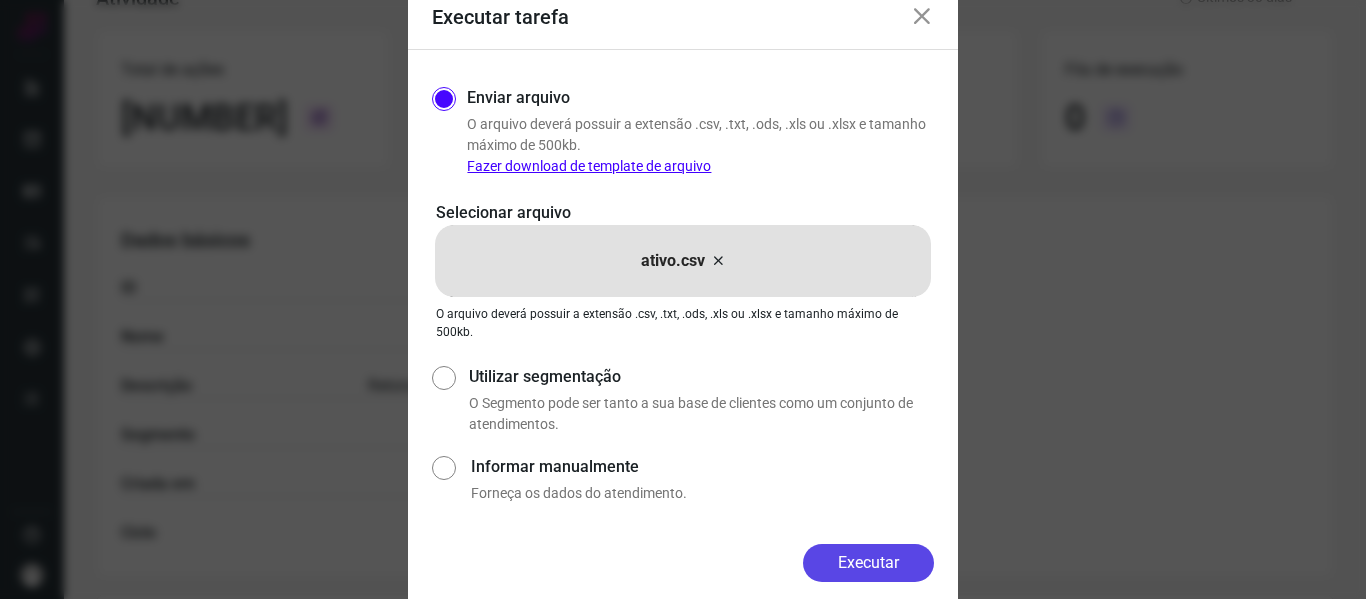 click on "Executar" at bounding box center [868, 563] 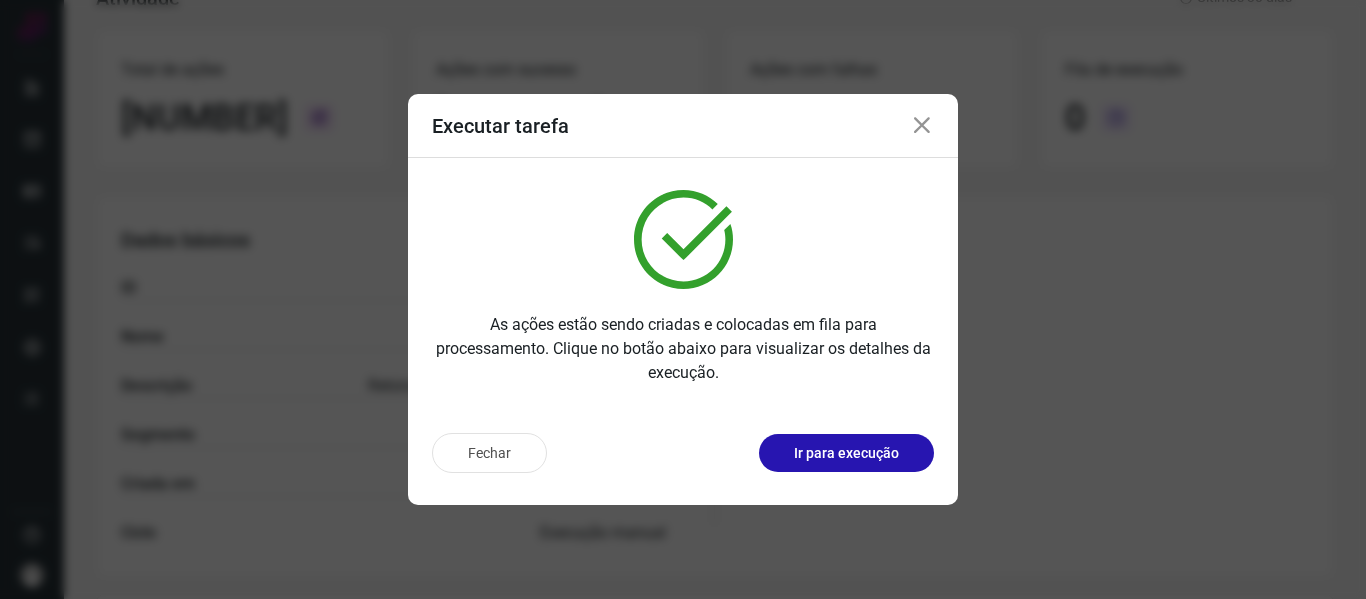 click on "Ir para execução" at bounding box center (846, 453) 